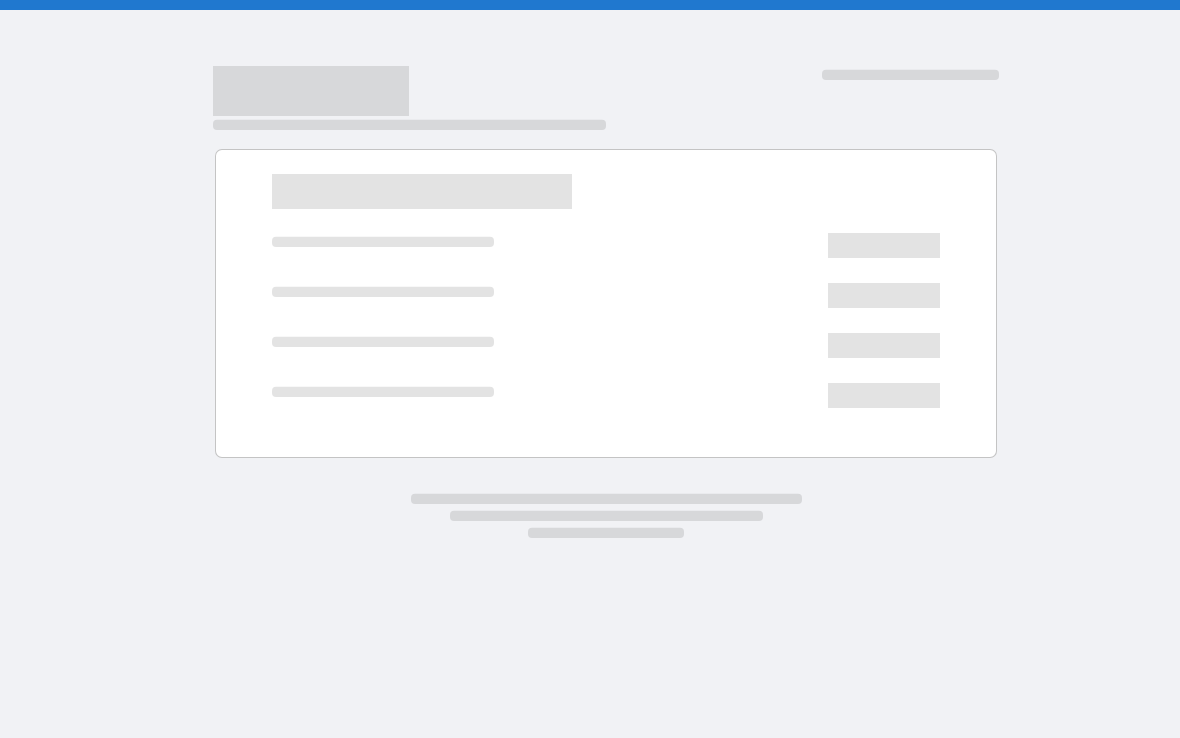 scroll, scrollTop: 0, scrollLeft: 0, axis: both 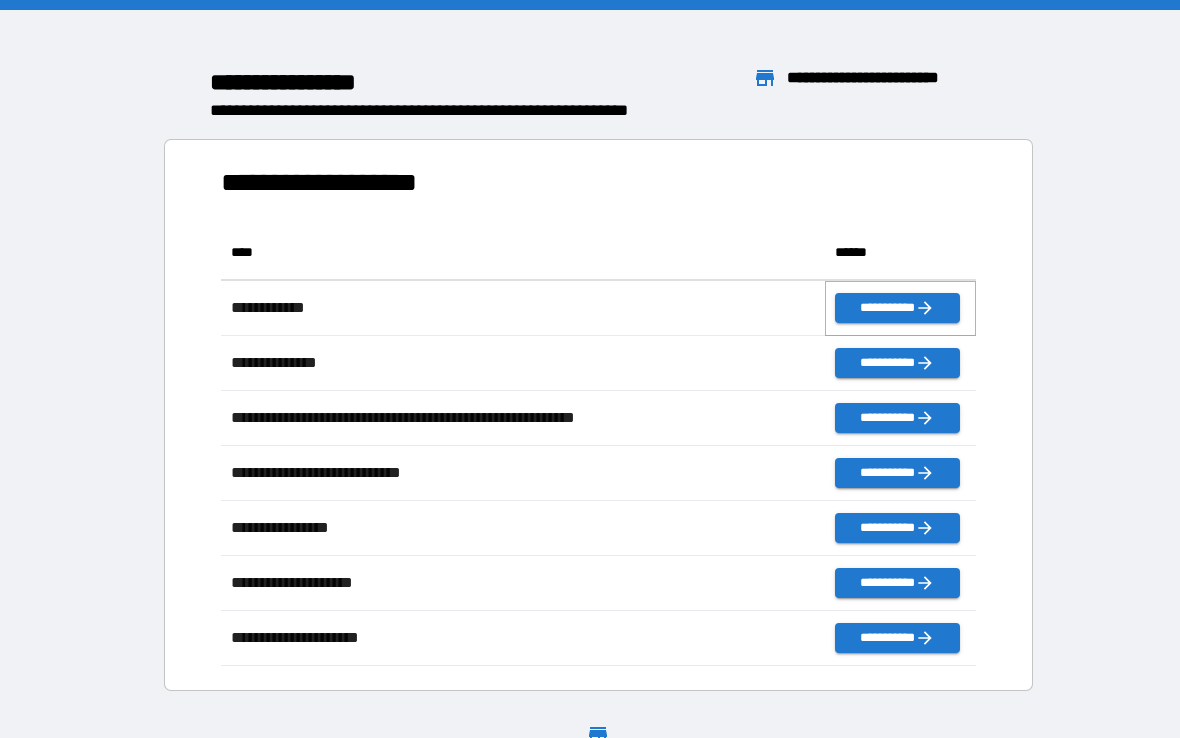 click on "**********" at bounding box center (897, 308) 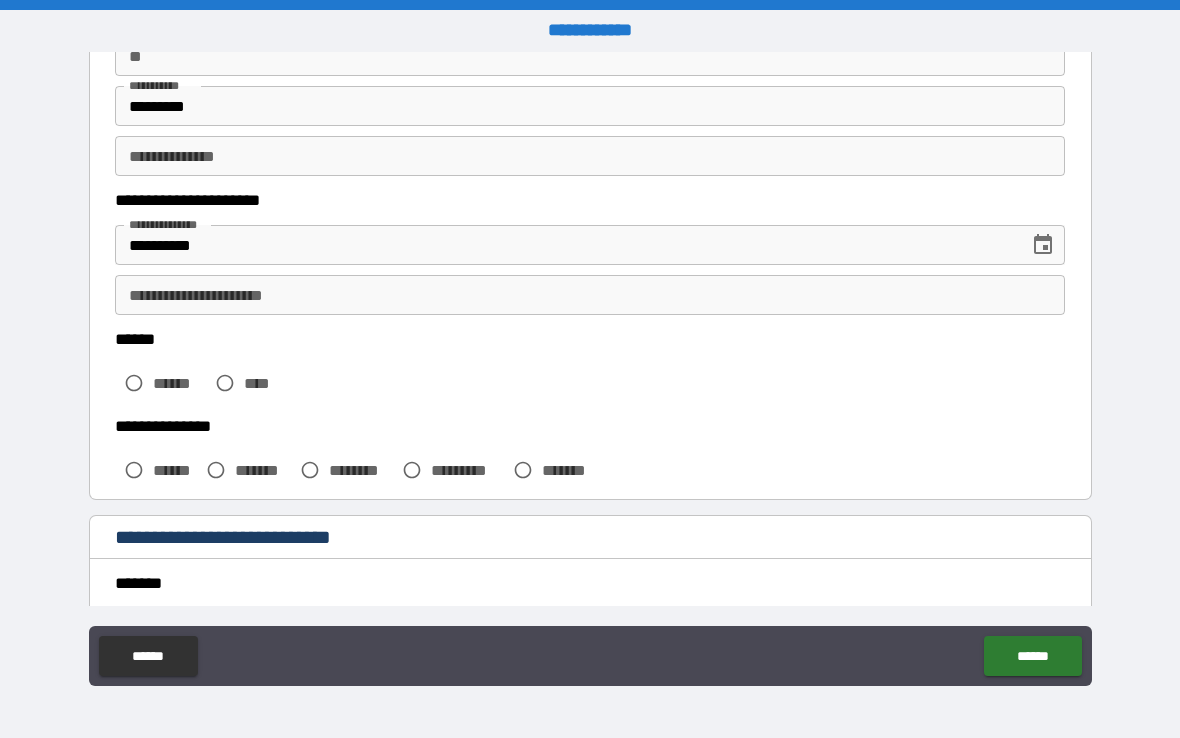 scroll, scrollTop: 217, scrollLeft: 0, axis: vertical 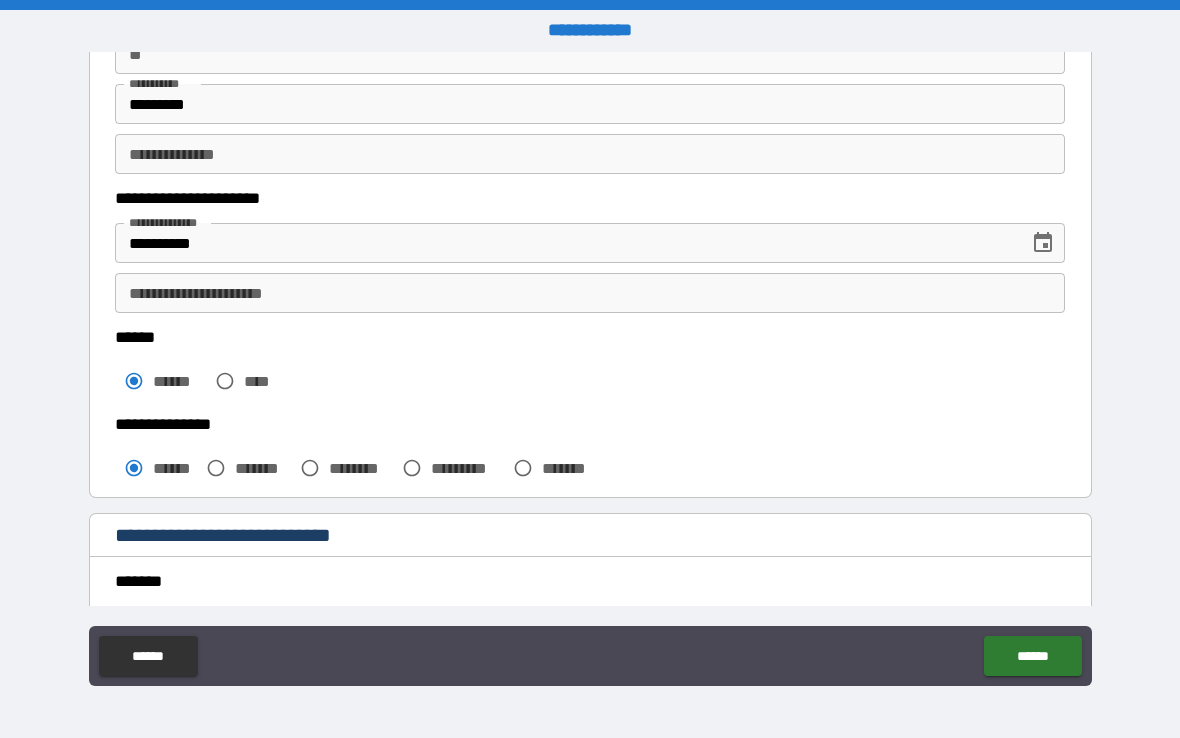 click on "*******" at bounding box center [590, 581] 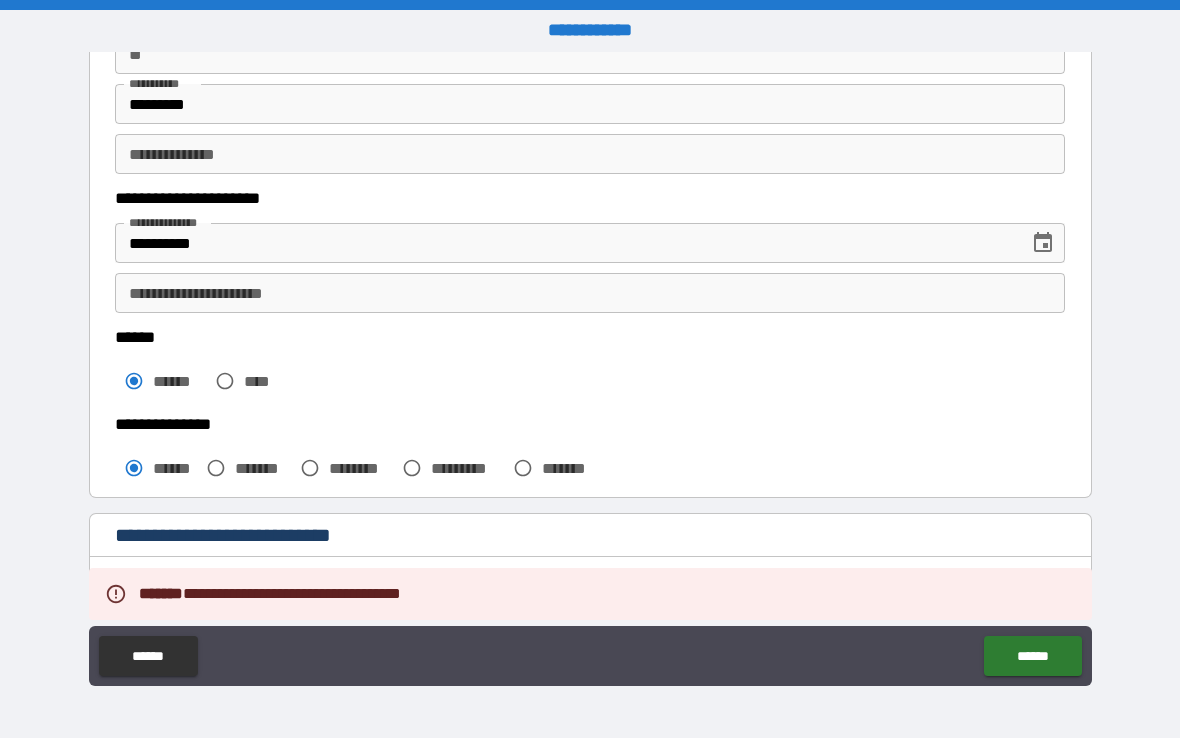 click on "**********" at bounding box center (590, 658) 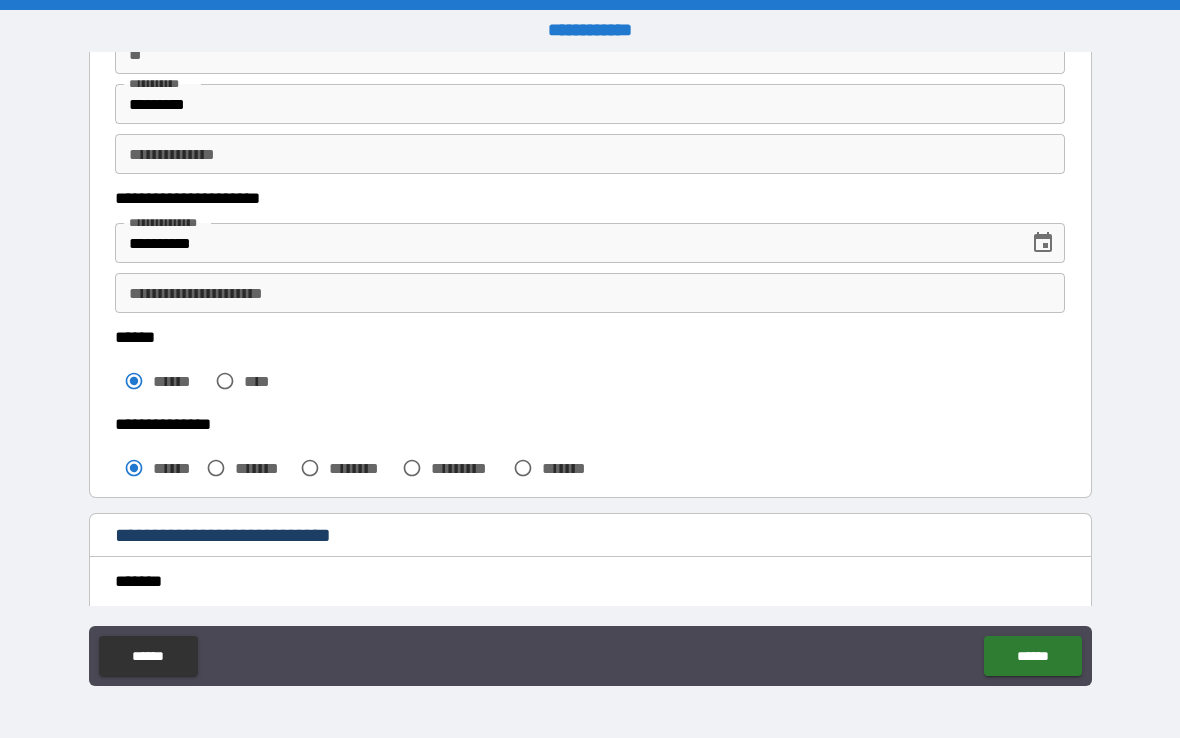 click on "******" at bounding box center [148, 656] 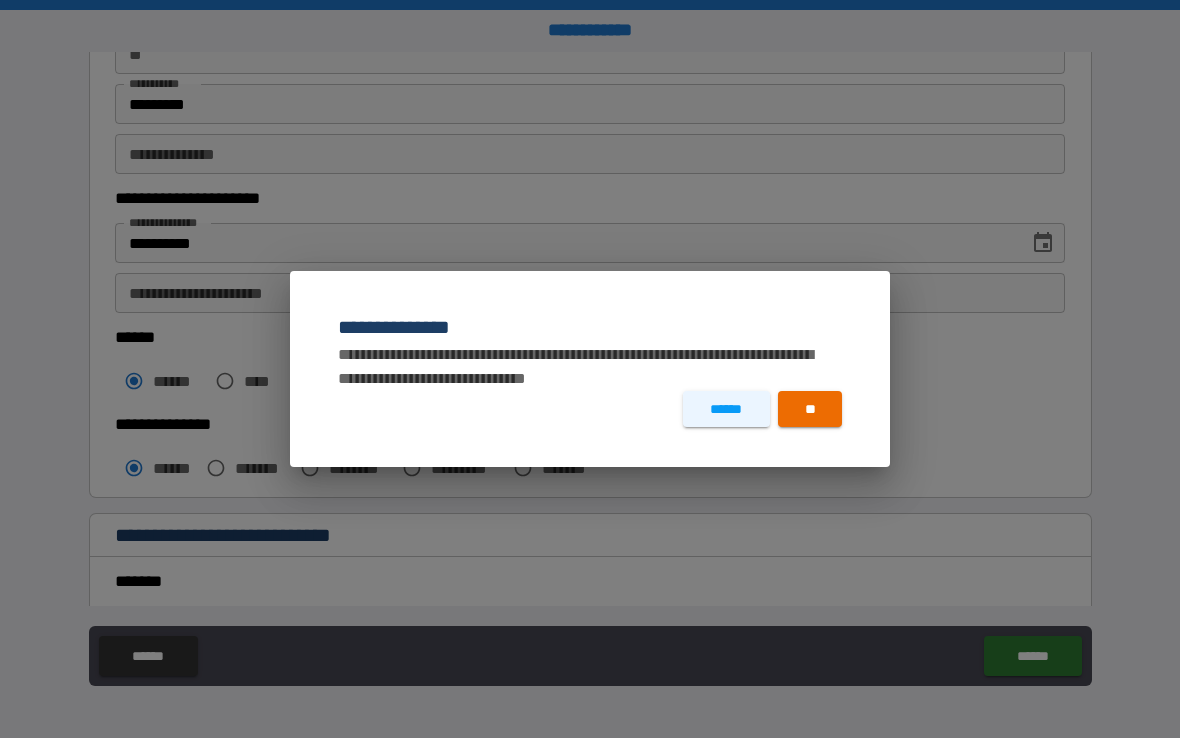 click on "******" at bounding box center (726, 409) 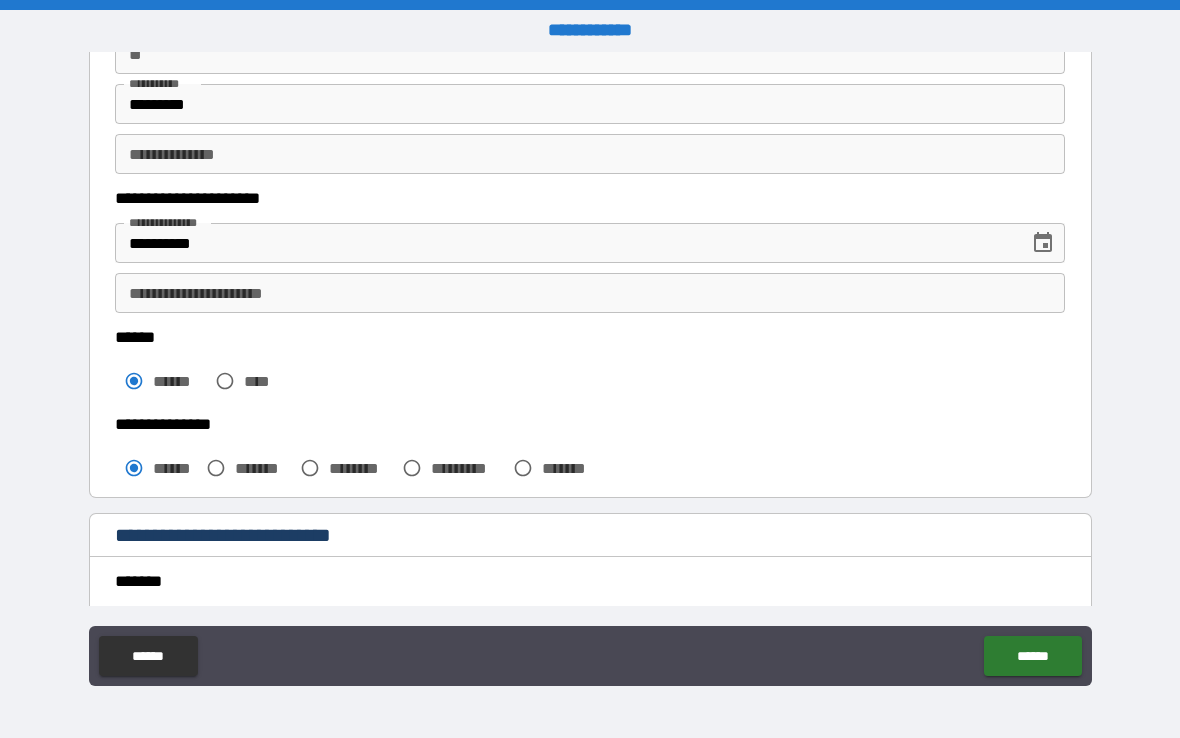 click on "**********" at bounding box center [590, 707] 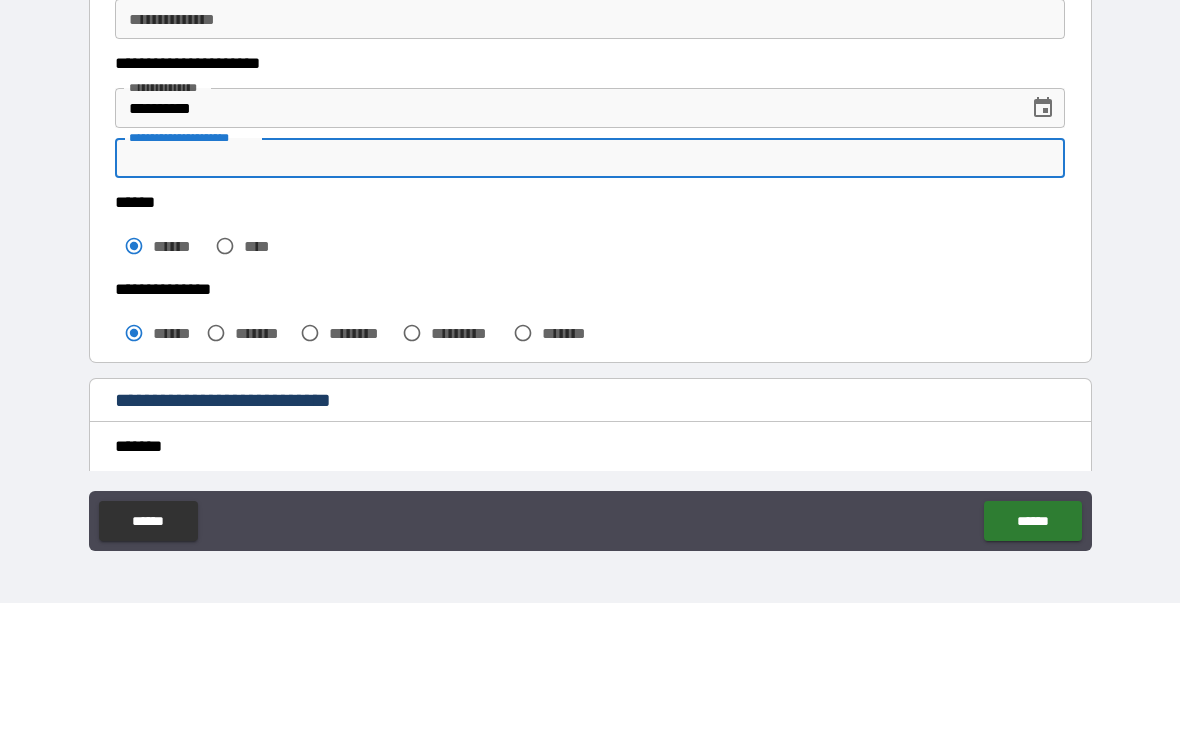 type 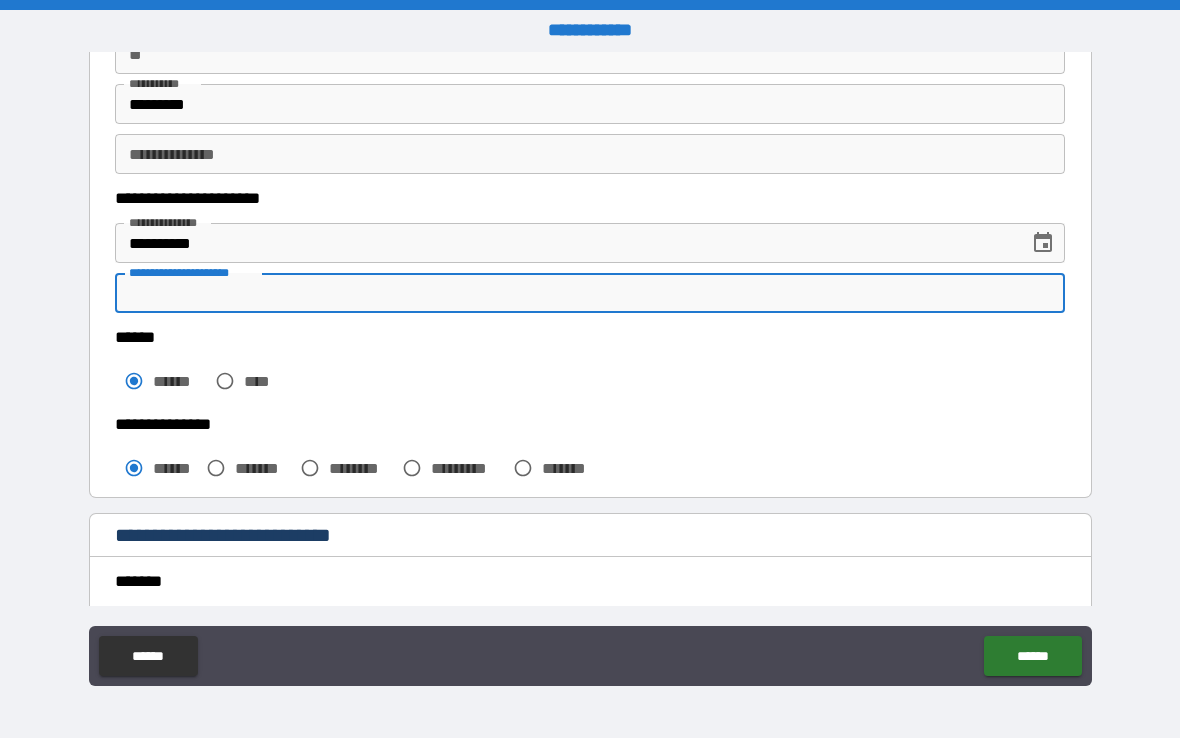 click on "******" at bounding box center [1032, 656] 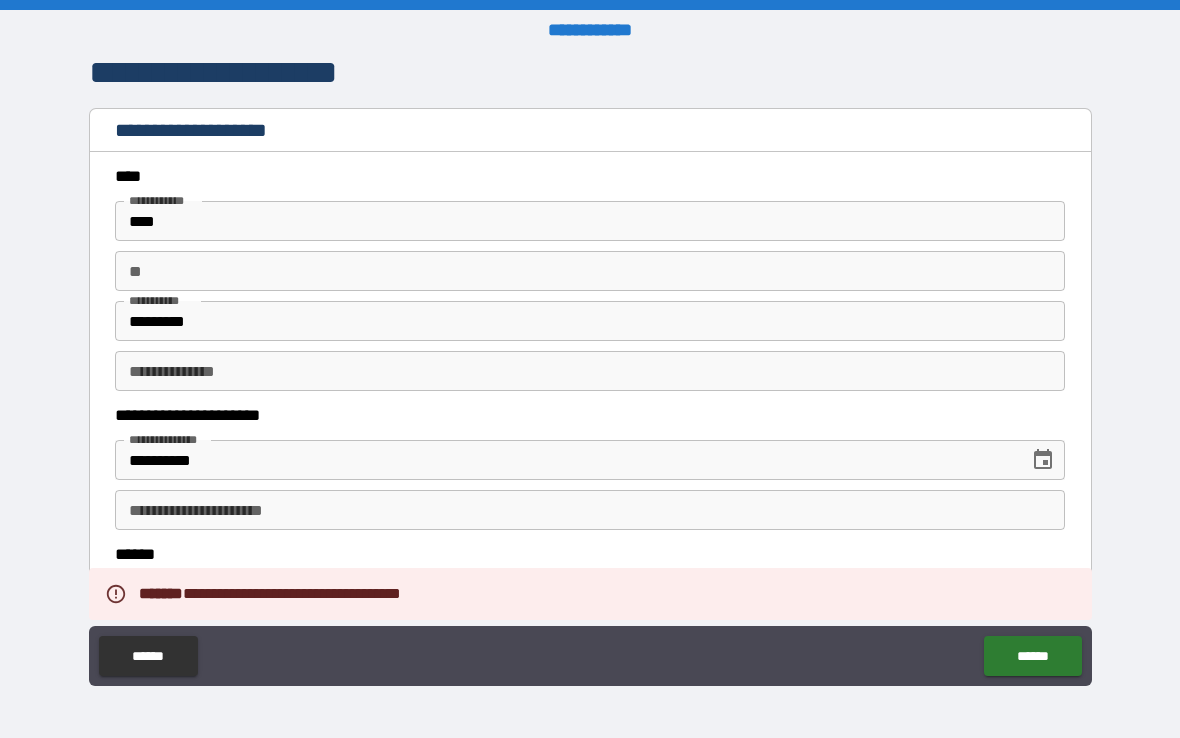 scroll, scrollTop: 0, scrollLeft: 0, axis: both 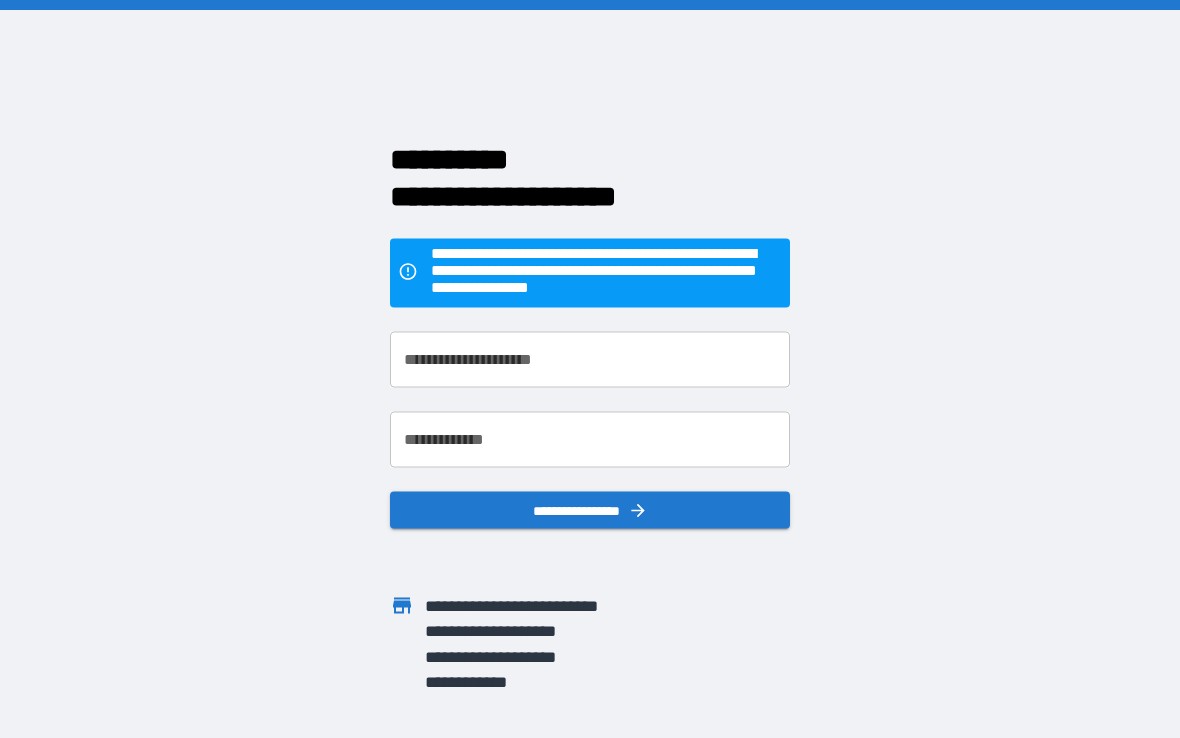 click on "**********" at bounding box center [590, 360] 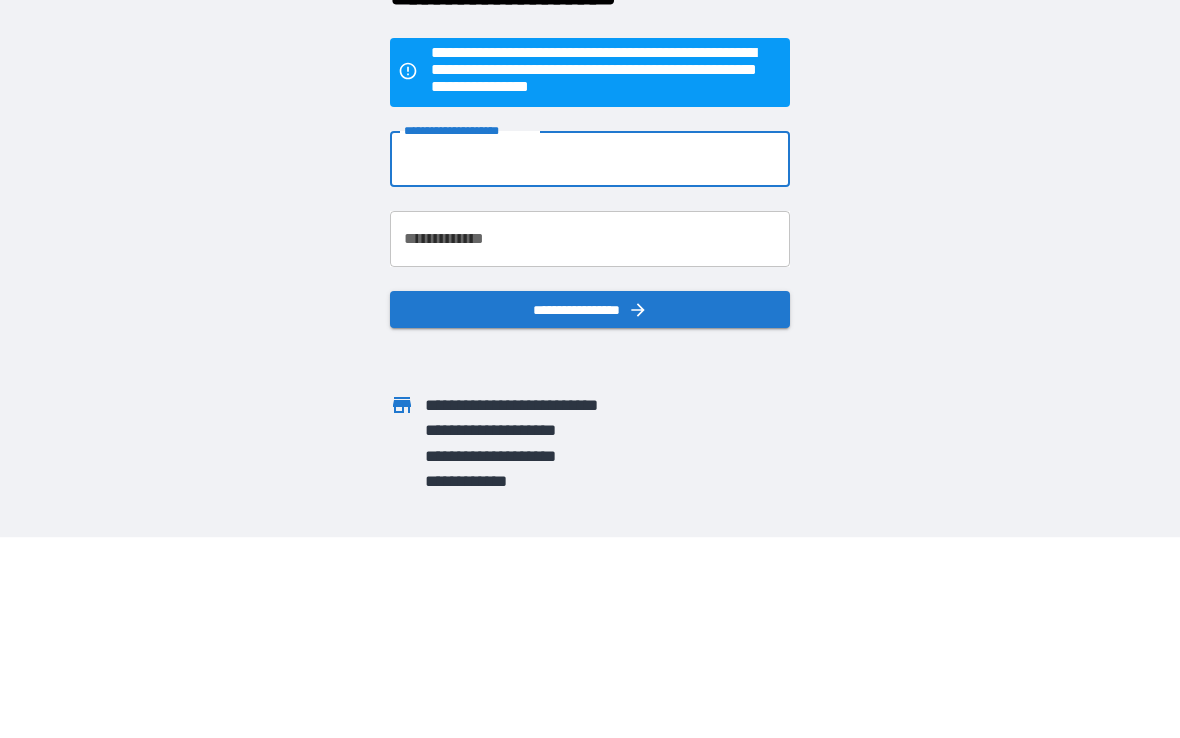 type on "**********" 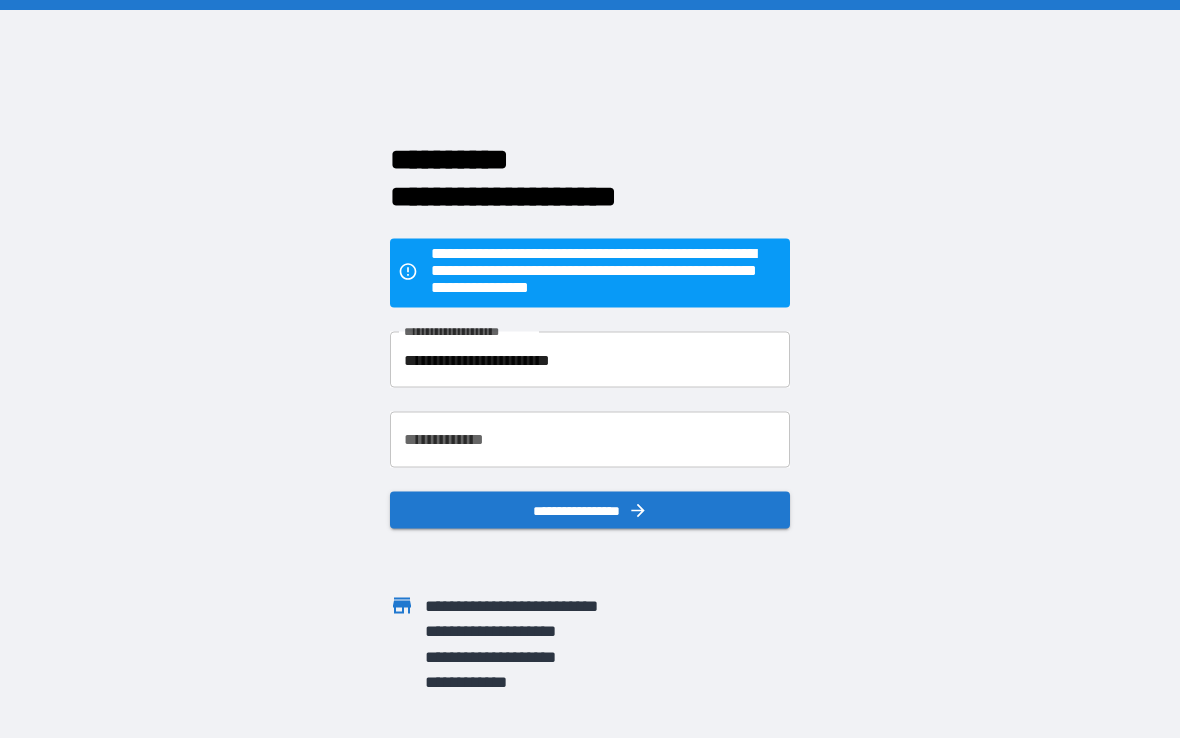 click on "**********" at bounding box center (590, 440) 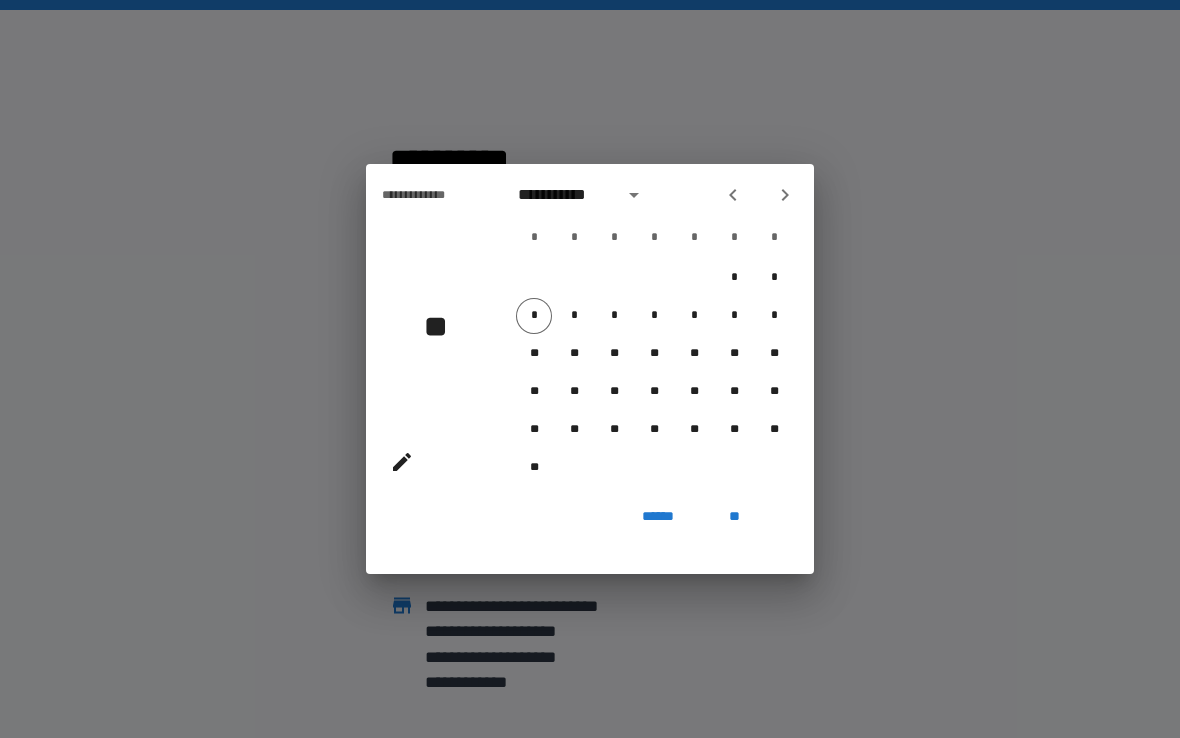 click 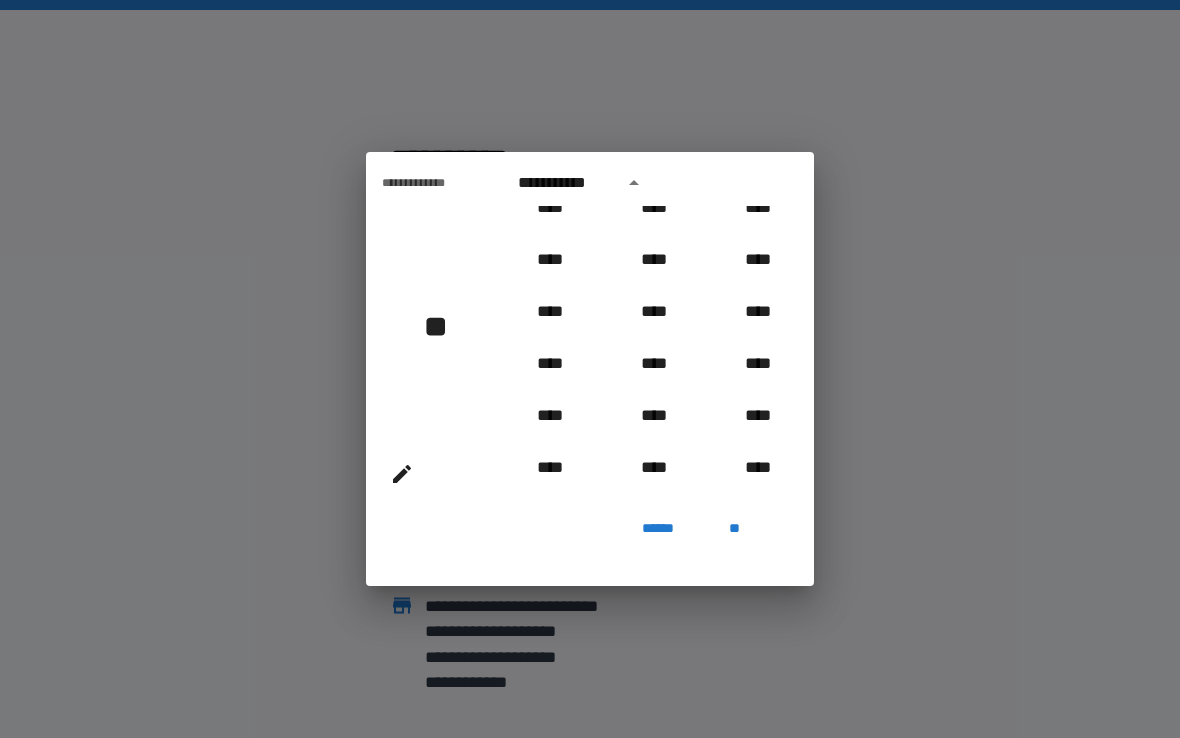 scroll, scrollTop: 1041, scrollLeft: 0, axis: vertical 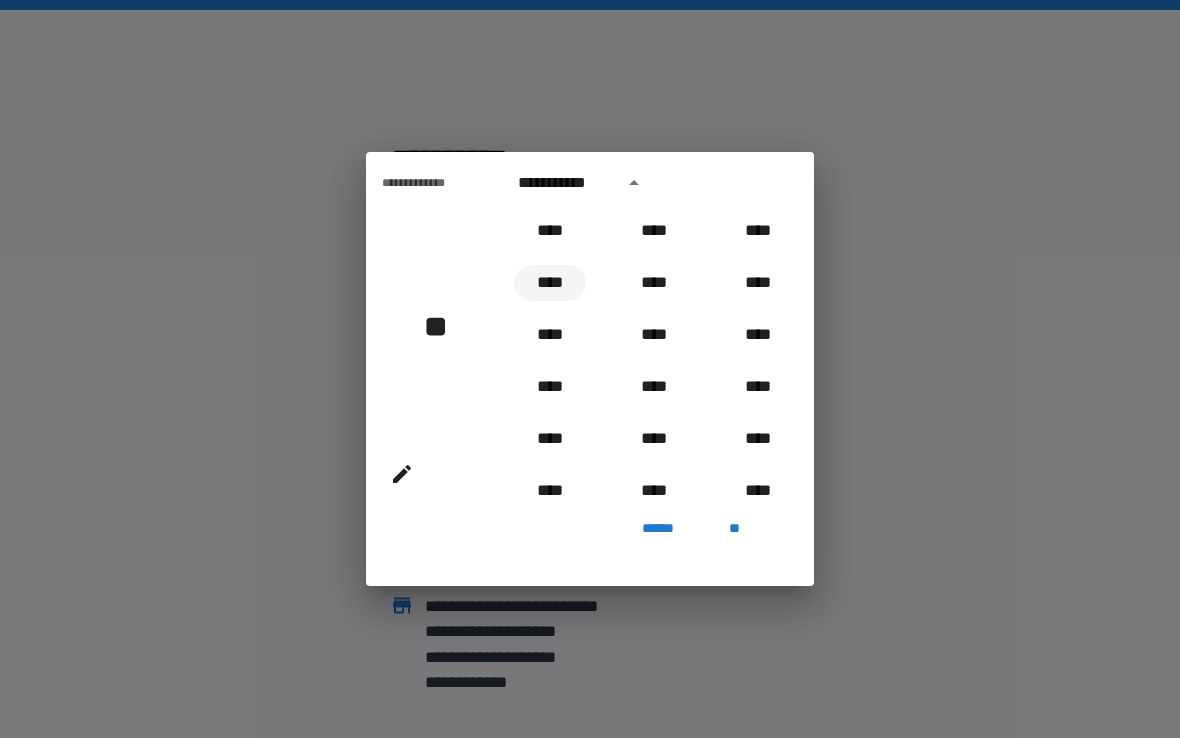 click on "****" at bounding box center (550, 283) 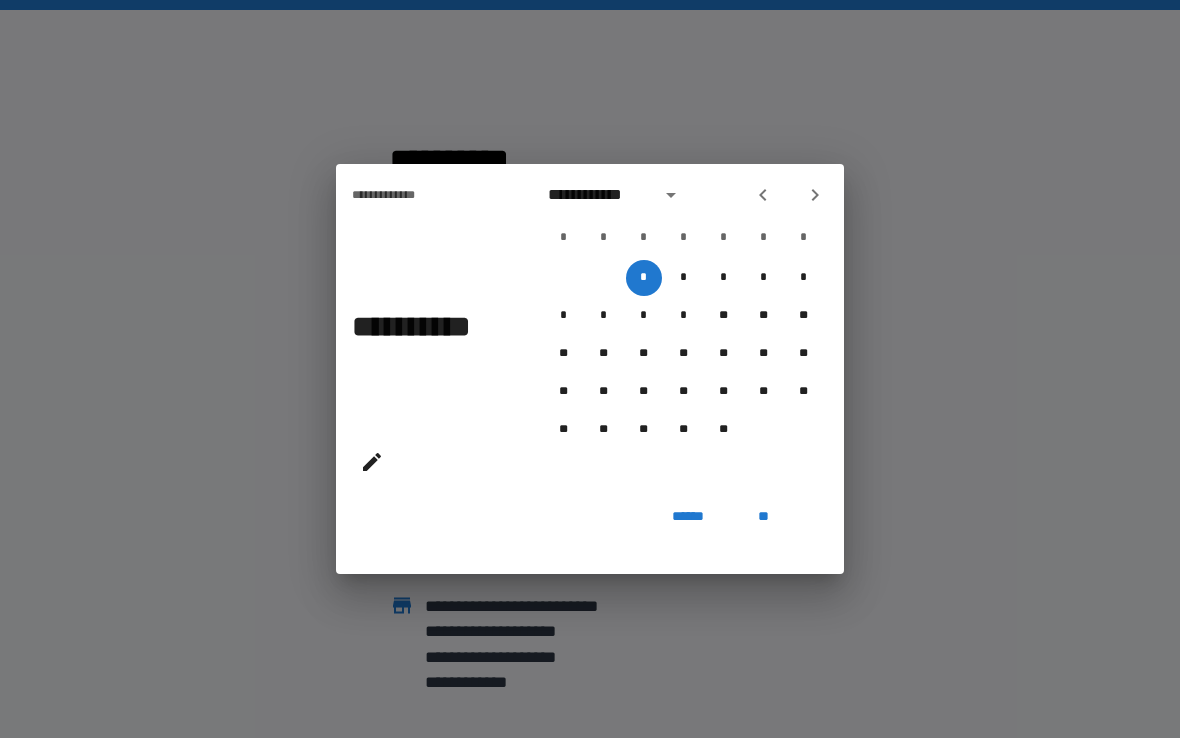 click 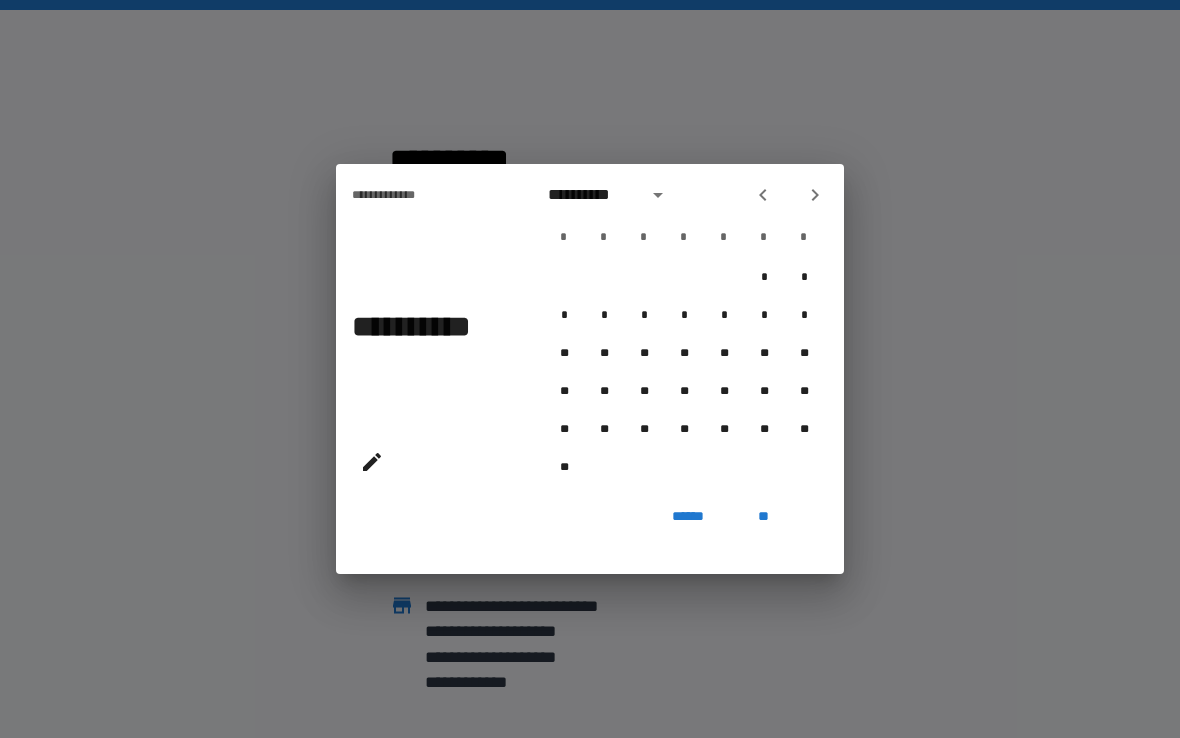 click 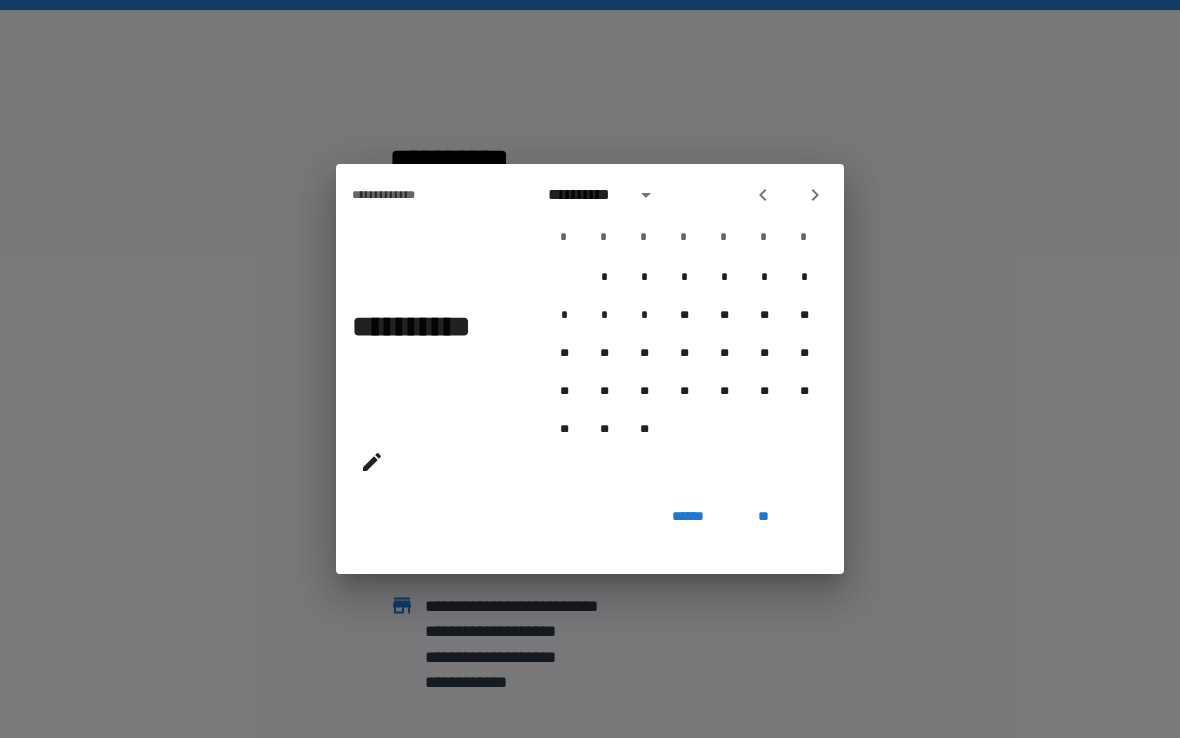 click 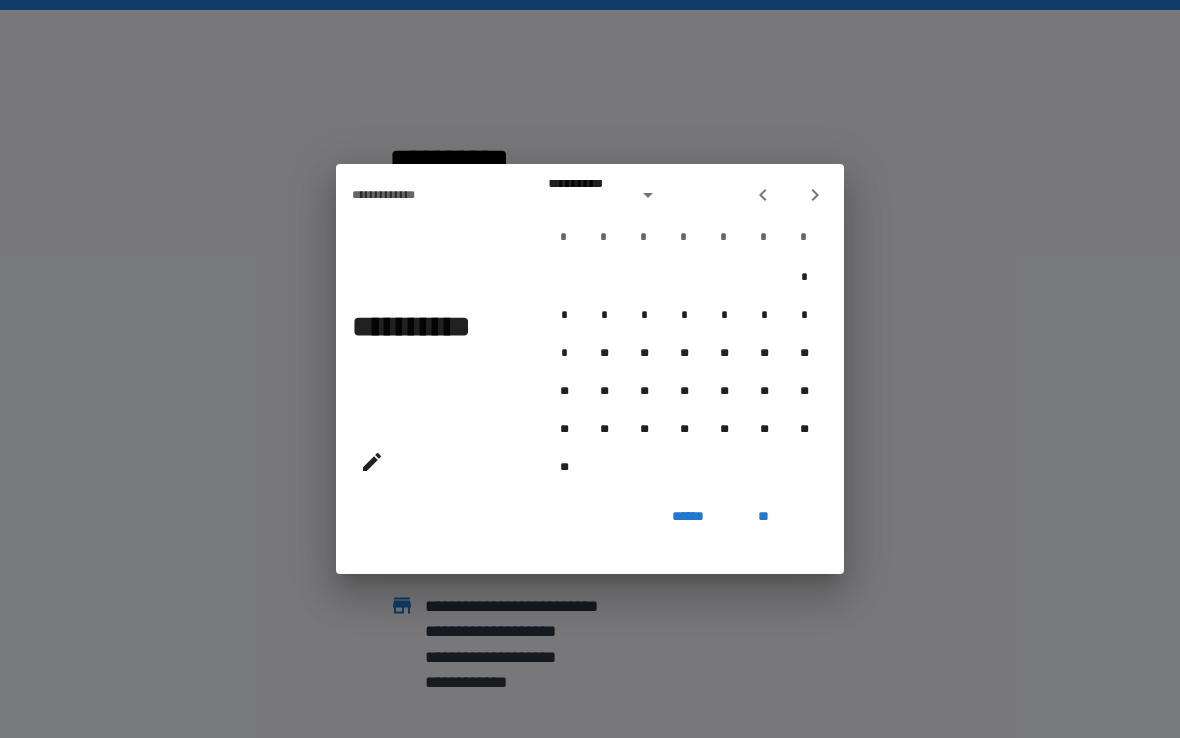 click 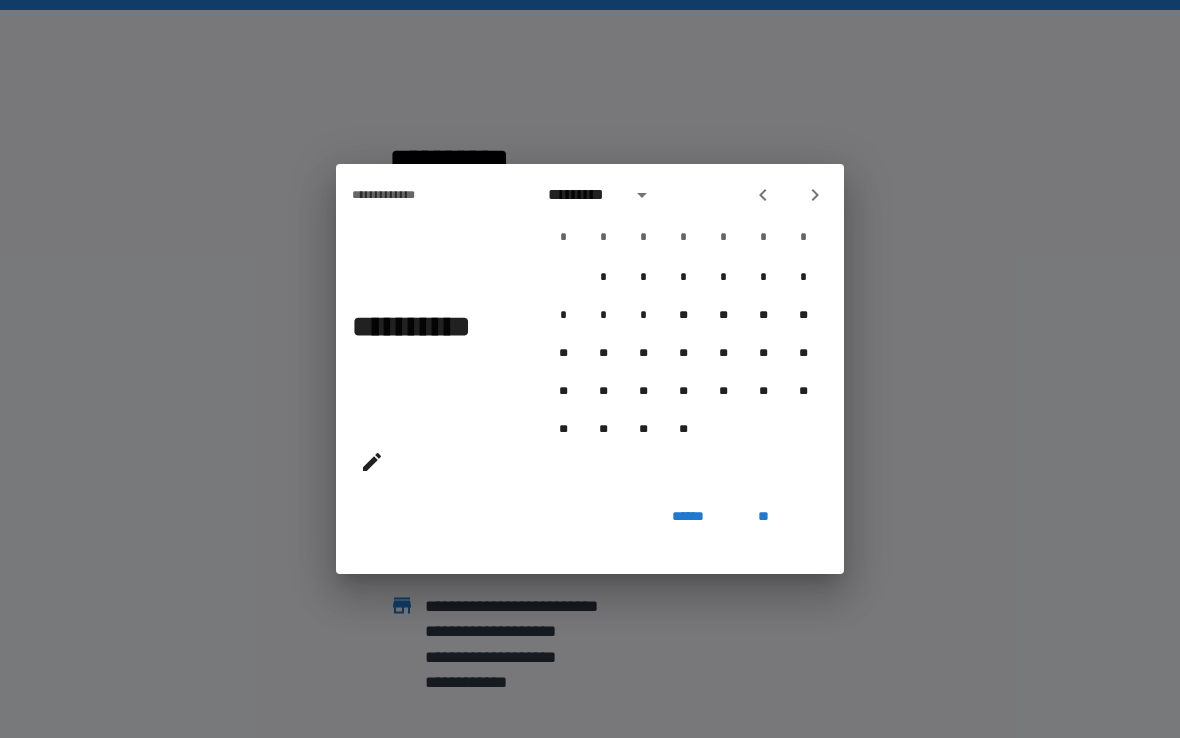 click 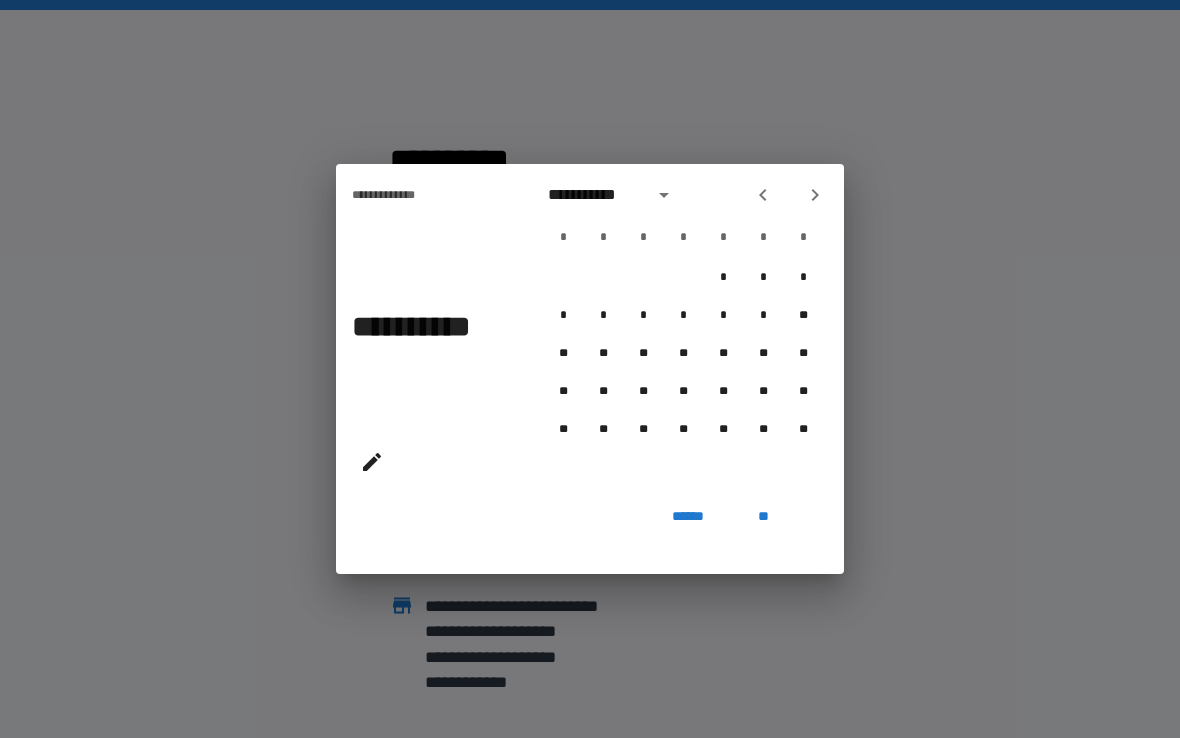 click 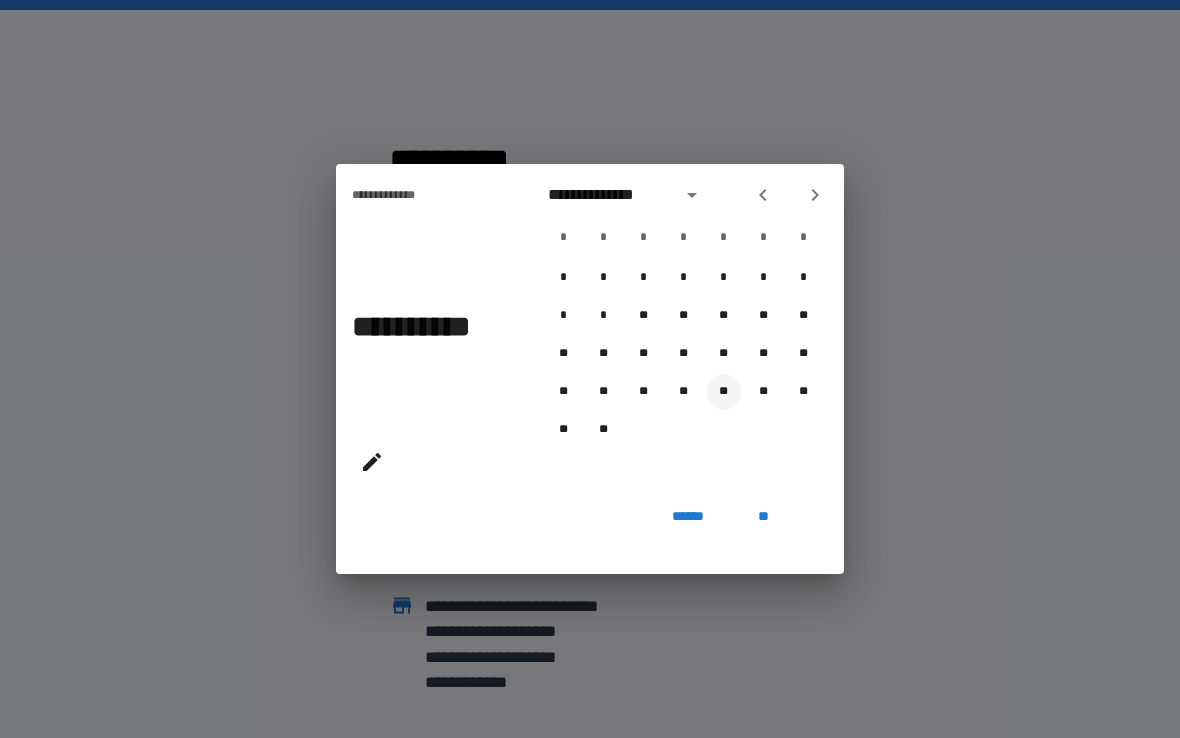 click on "**" at bounding box center (724, 392) 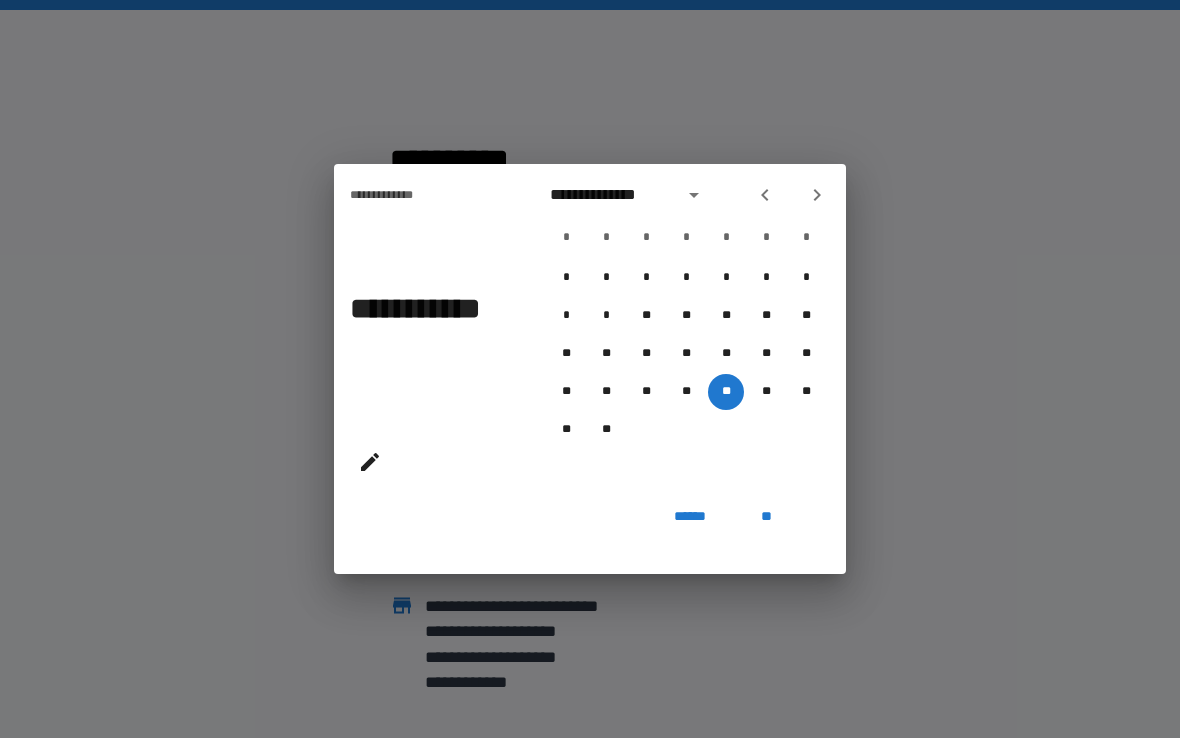 click on "**" at bounding box center [766, 516] 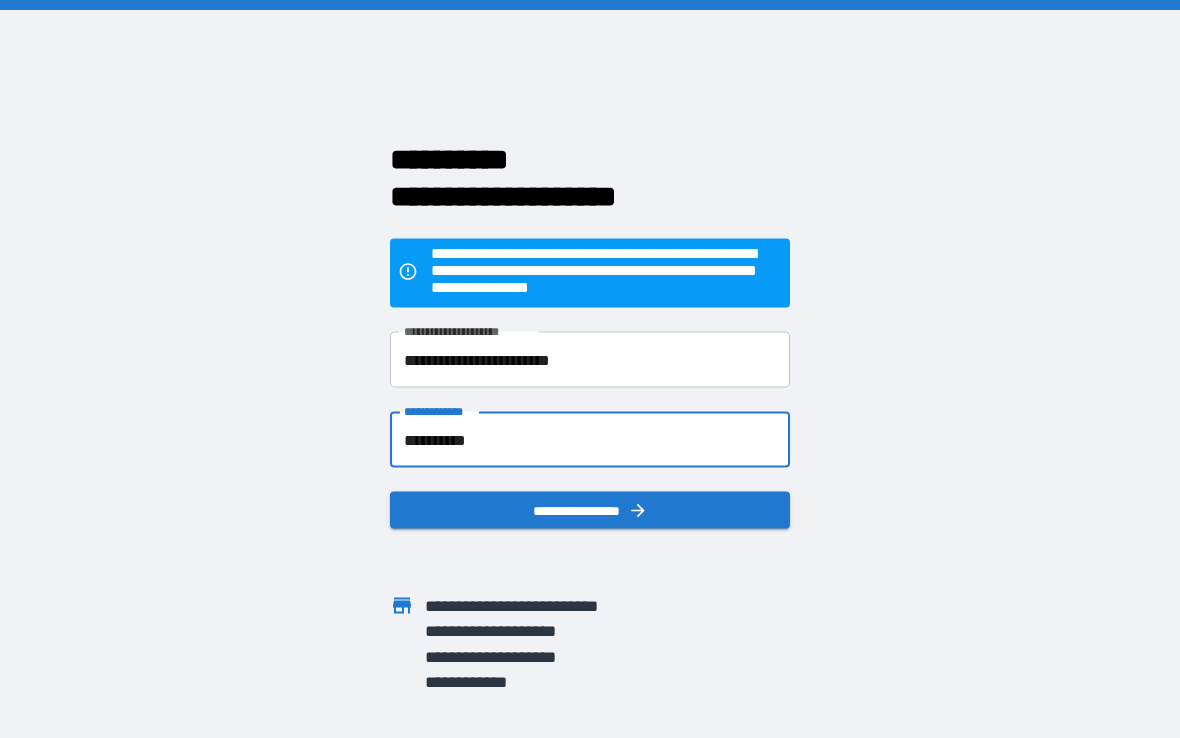 click on "**********" at bounding box center (590, 510) 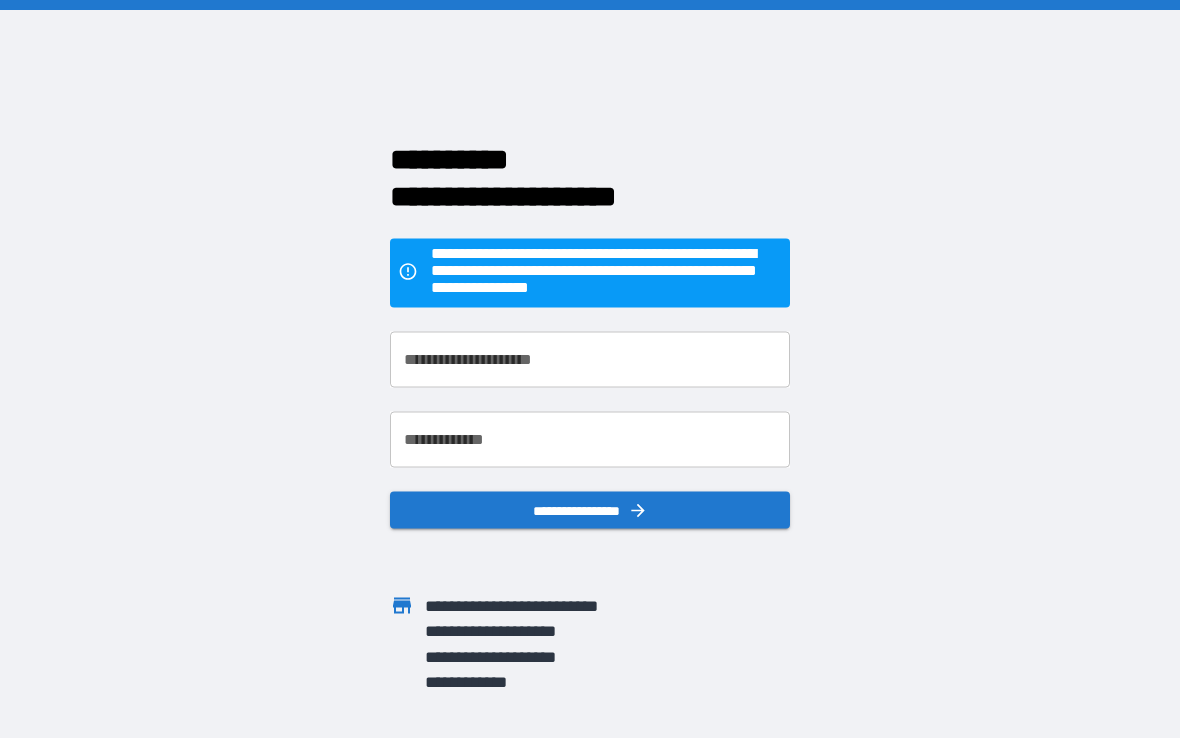 scroll, scrollTop: 0, scrollLeft: 0, axis: both 